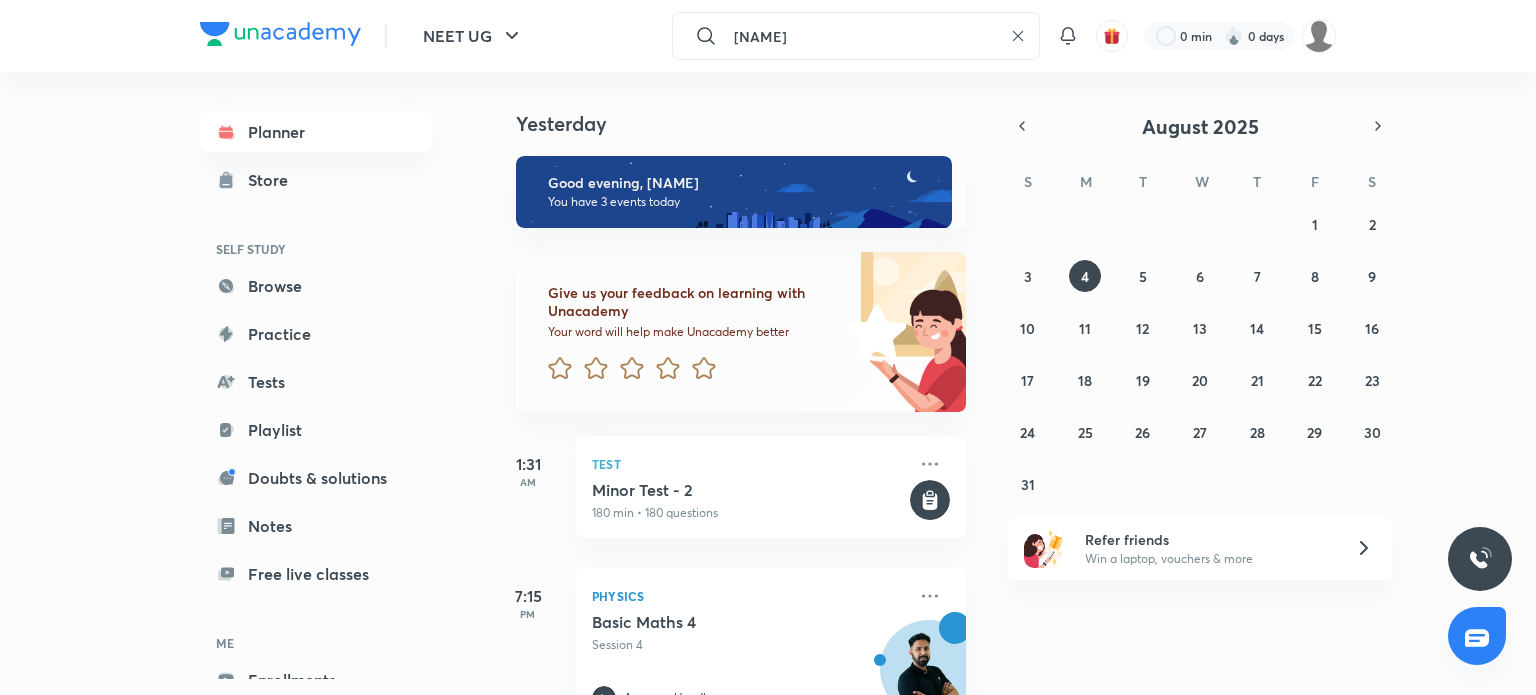 scroll, scrollTop: 0, scrollLeft: 0, axis: both 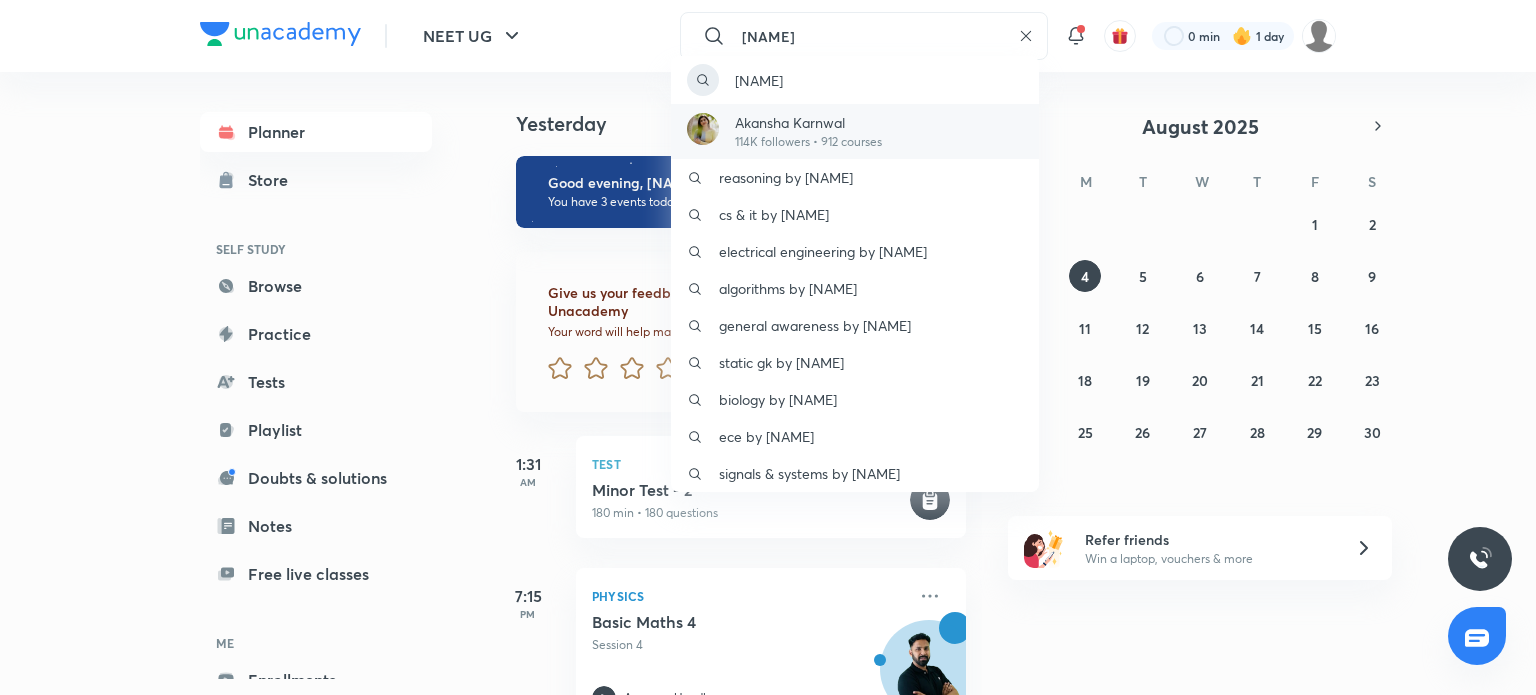 type on "[NAME]" 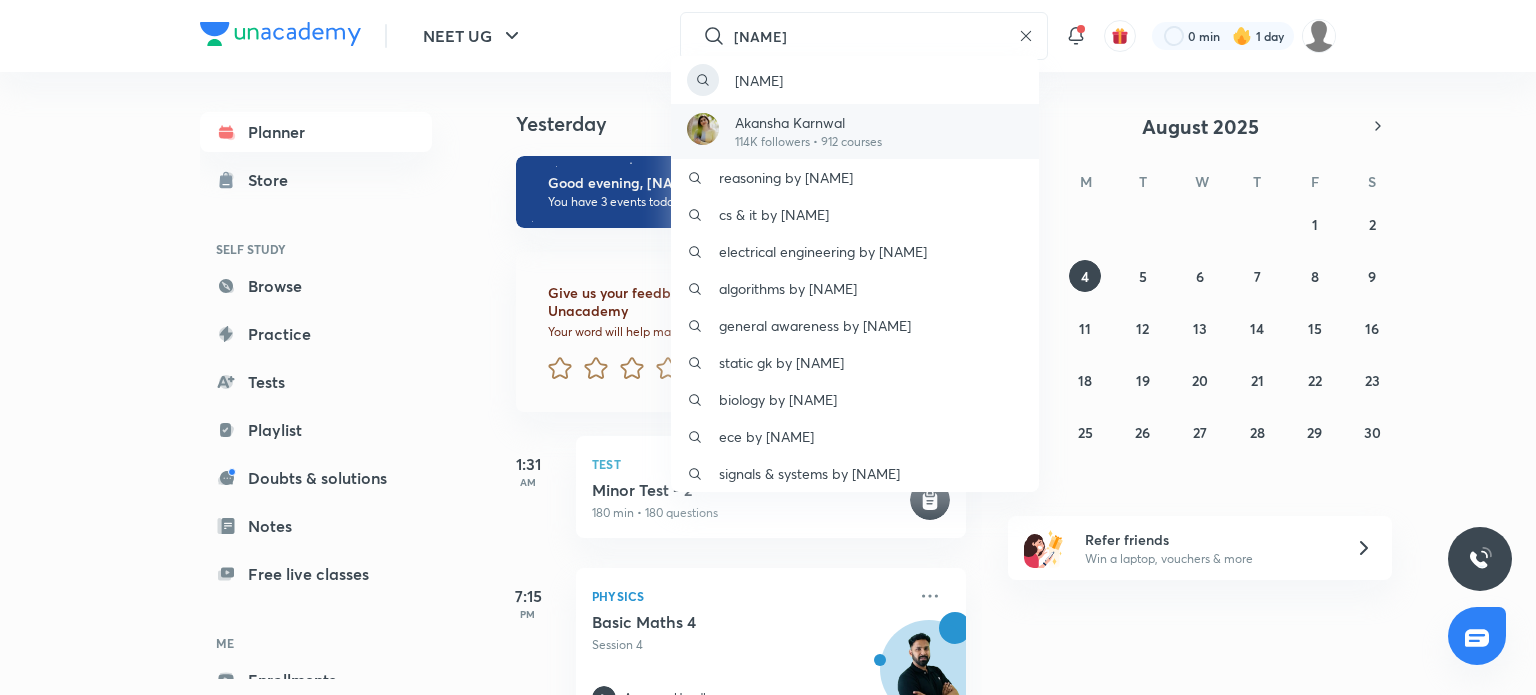 click on "[NAME] 114K followers • 912 courses" at bounding box center (855, 131) 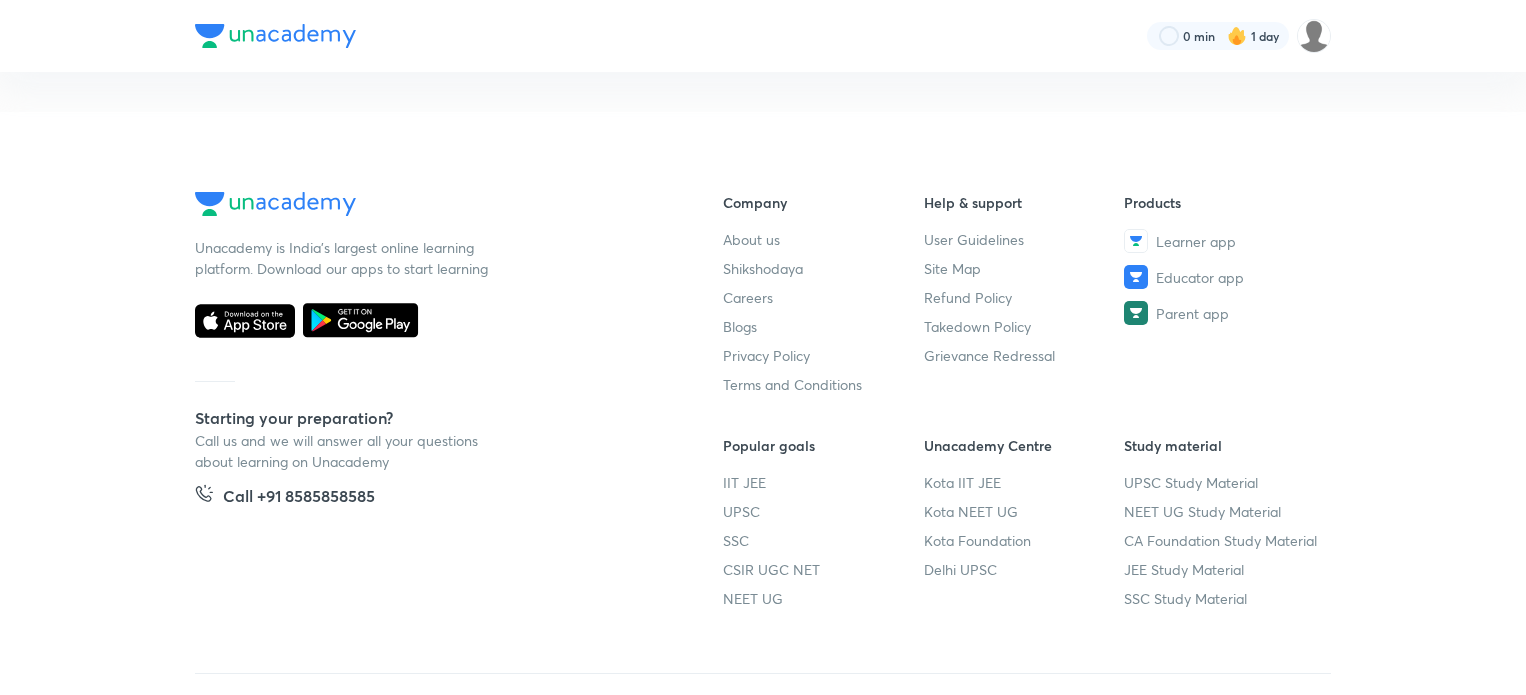 scroll, scrollTop: 0, scrollLeft: 0, axis: both 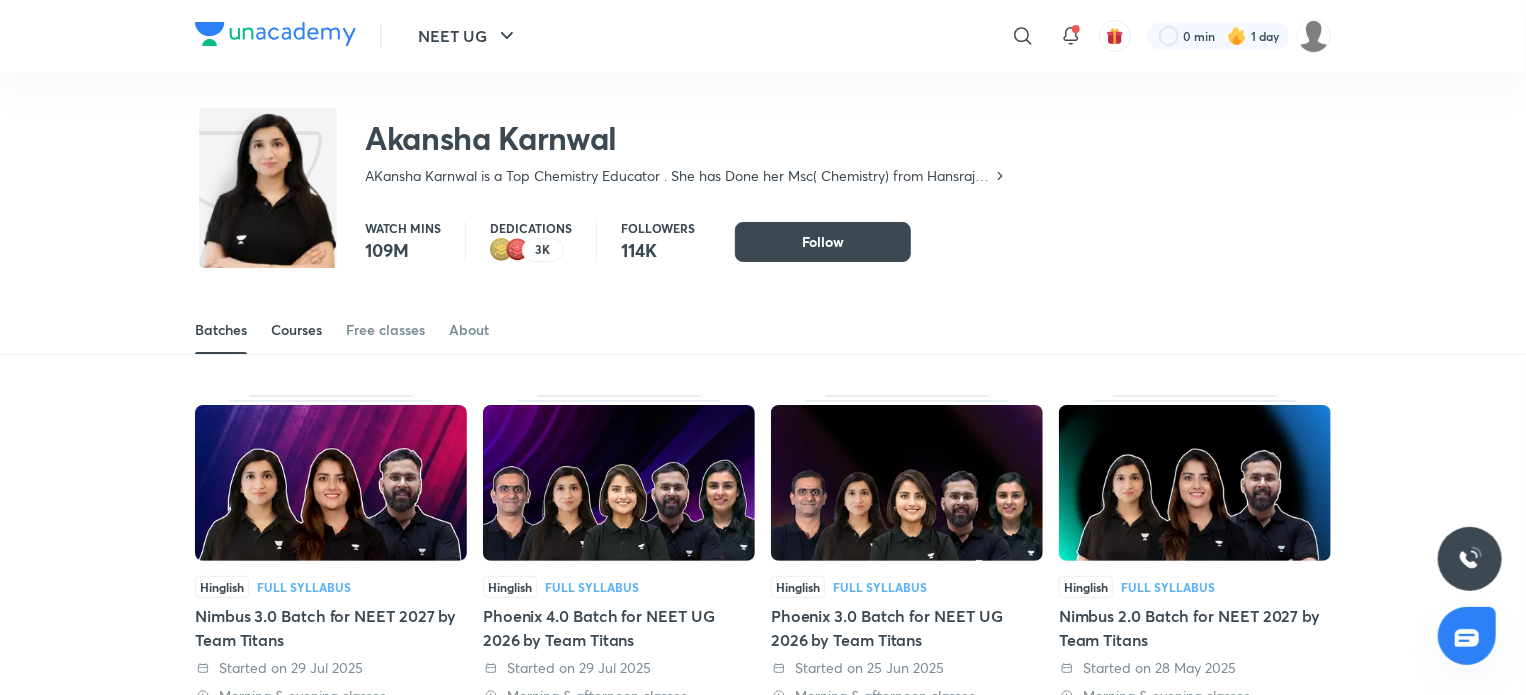 click on "Courses" at bounding box center (296, 330) 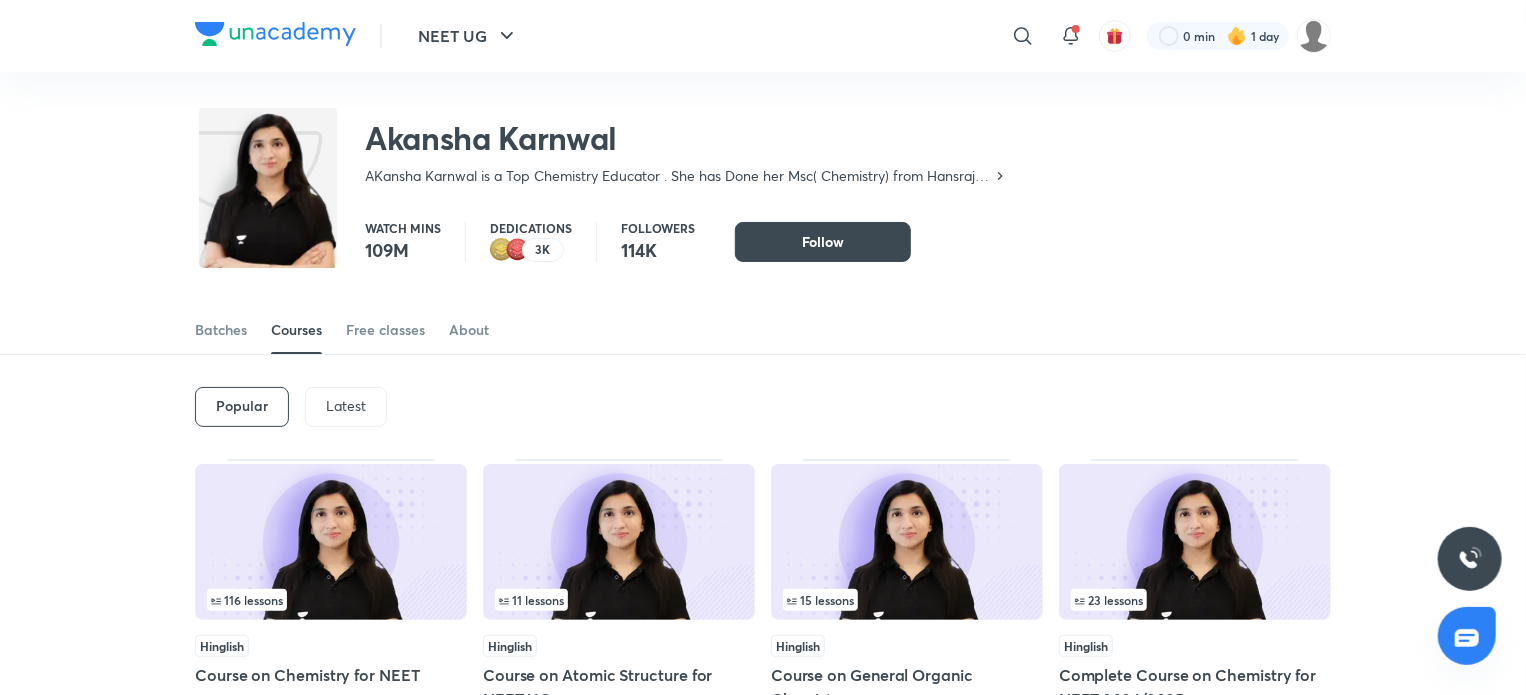 click on "Latest" at bounding box center (346, 406) 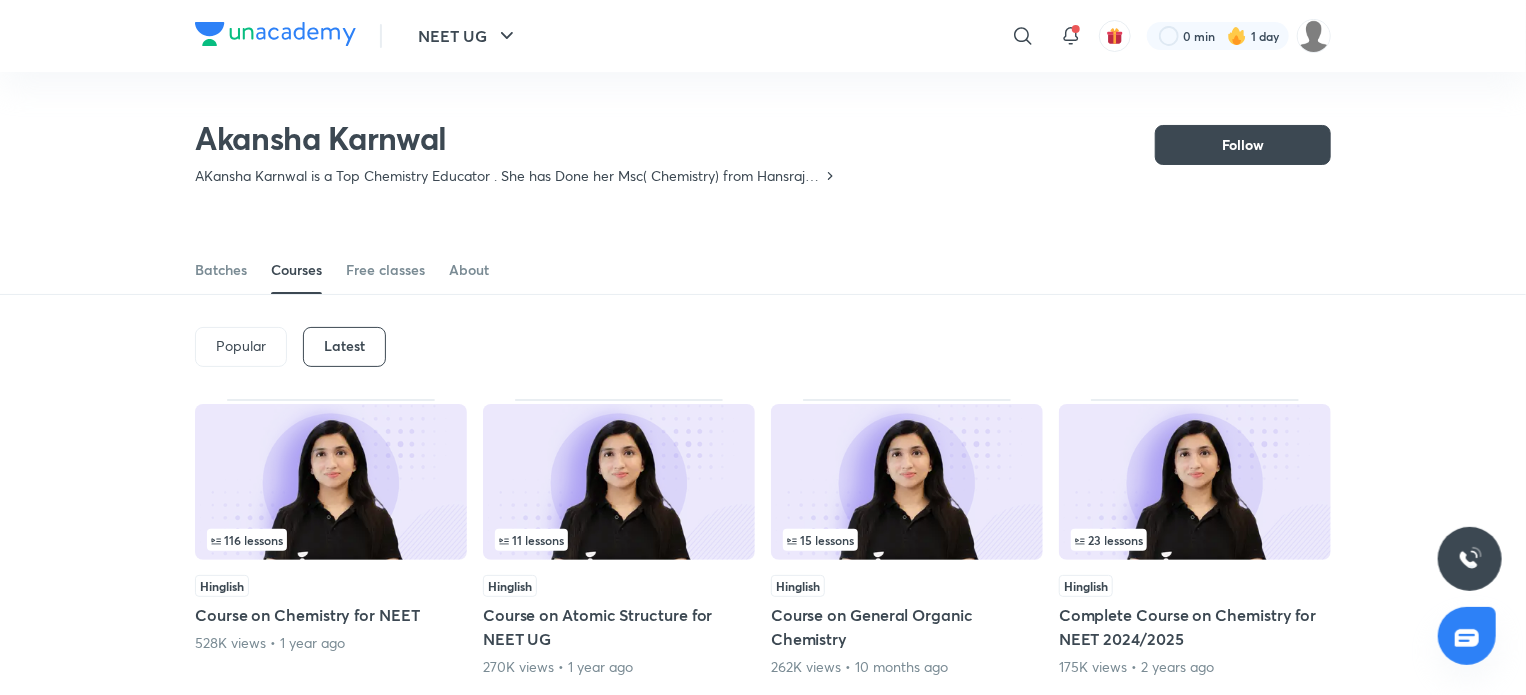 scroll, scrollTop: 151, scrollLeft: 0, axis: vertical 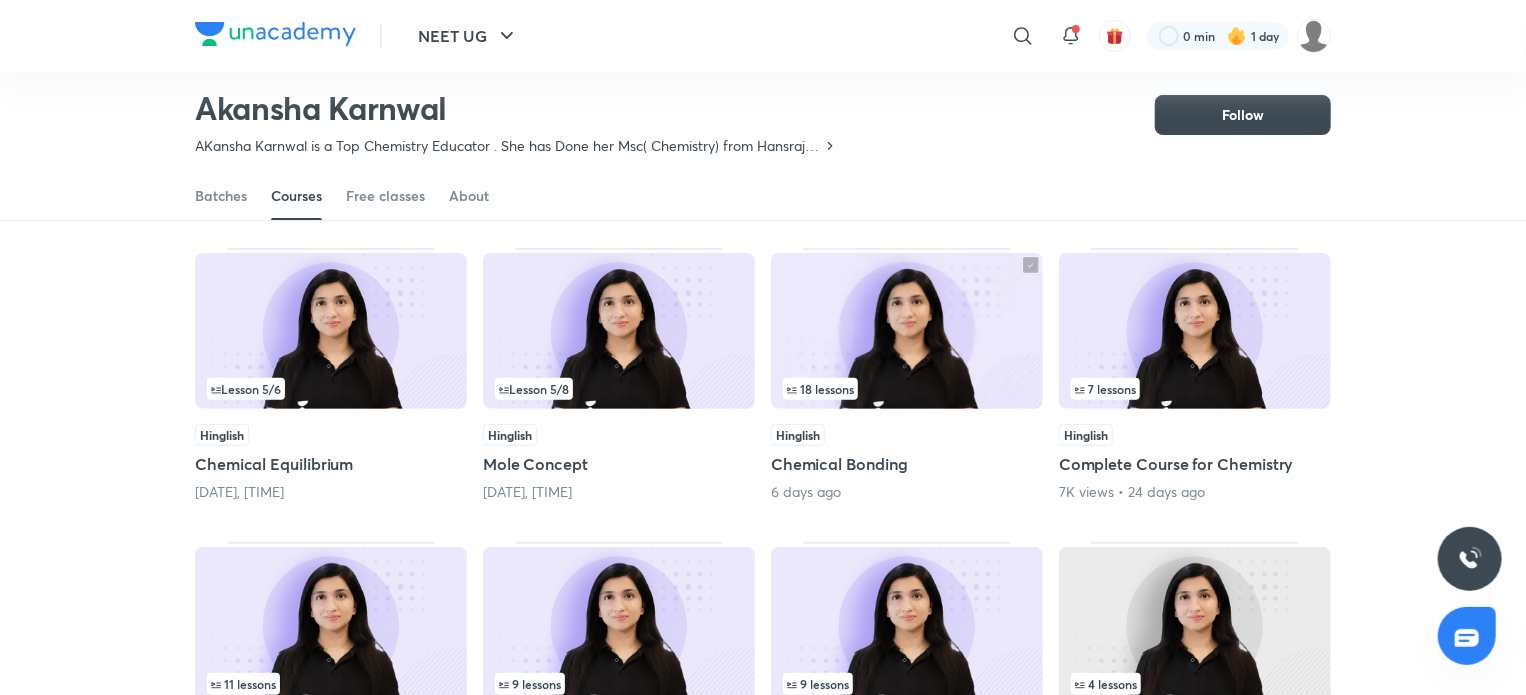 click at bounding box center (331, 331) 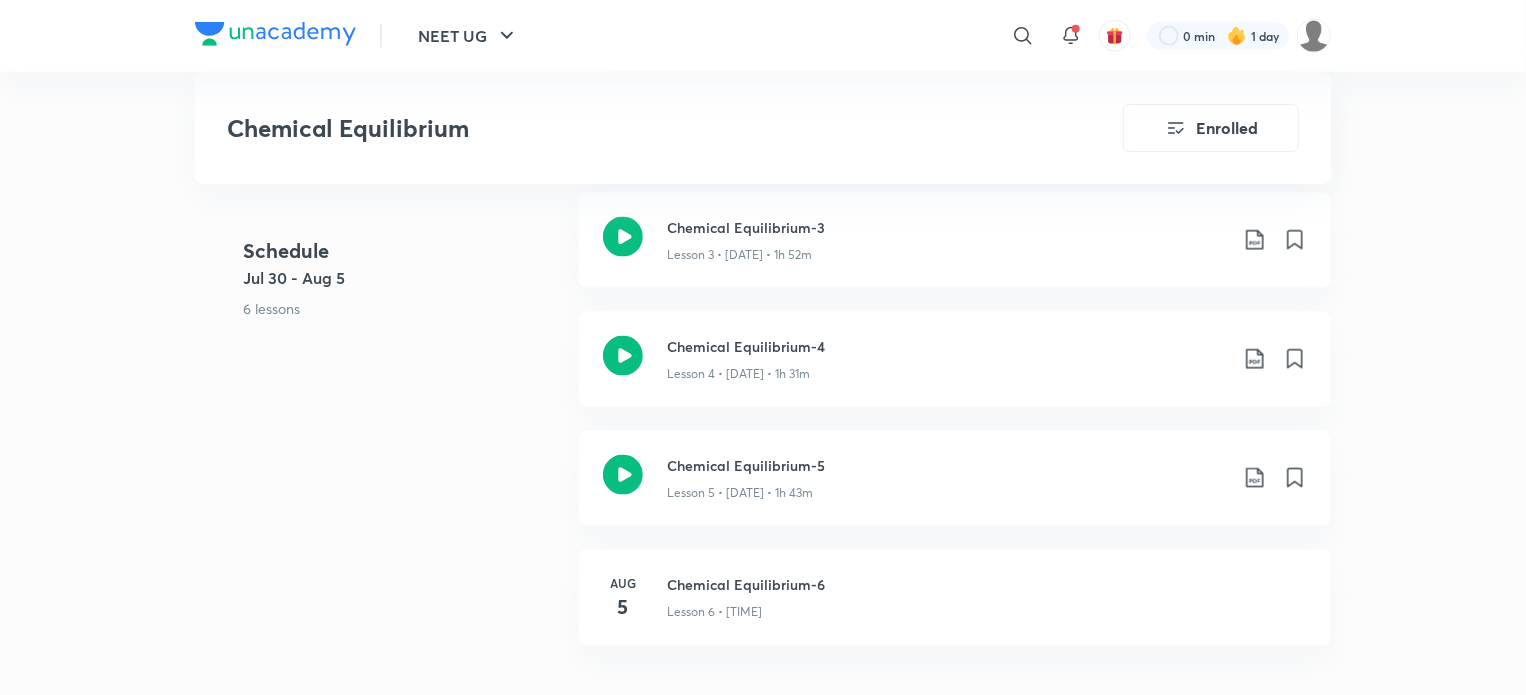 scroll, scrollTop: 1280, scrollLeft: 0, axis: vertical 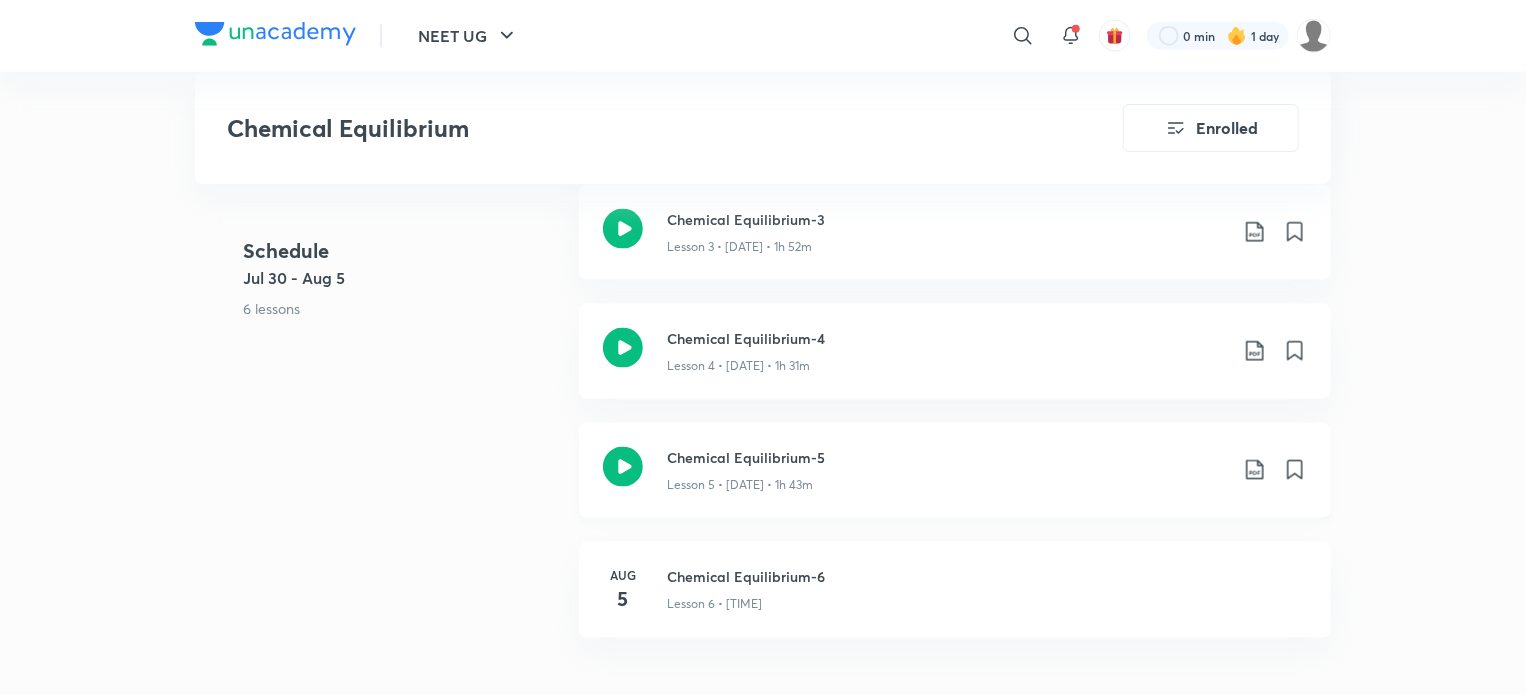 click 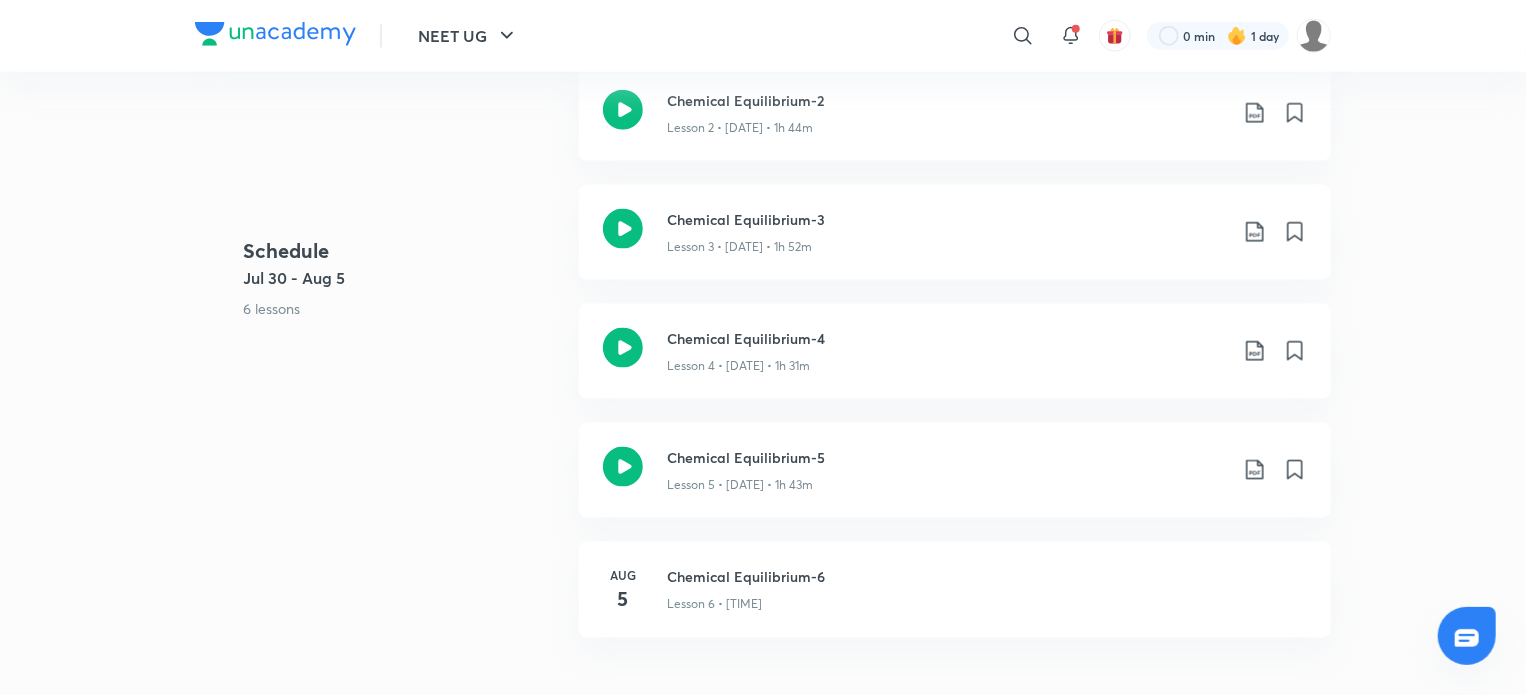 scroll, scrollTop: 0, scrollLeft: 0, axis: both 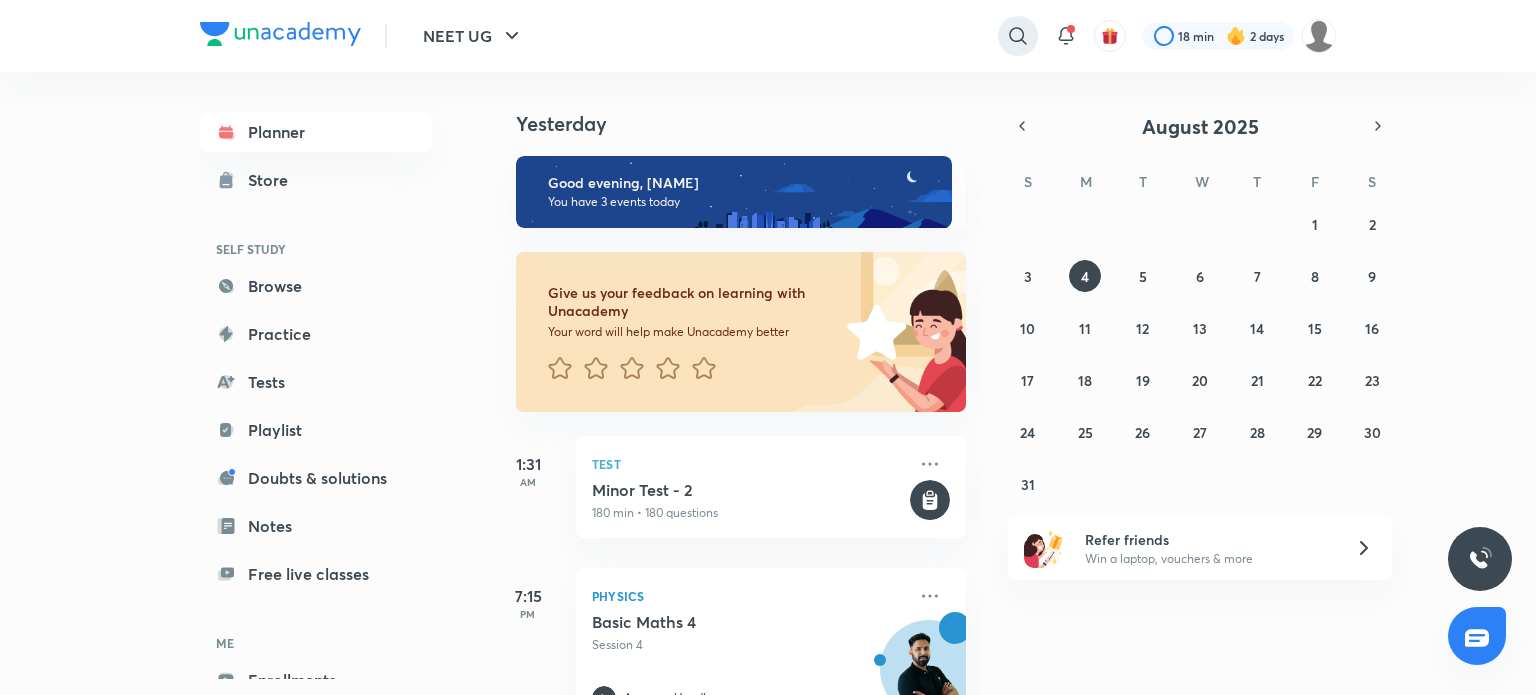 click 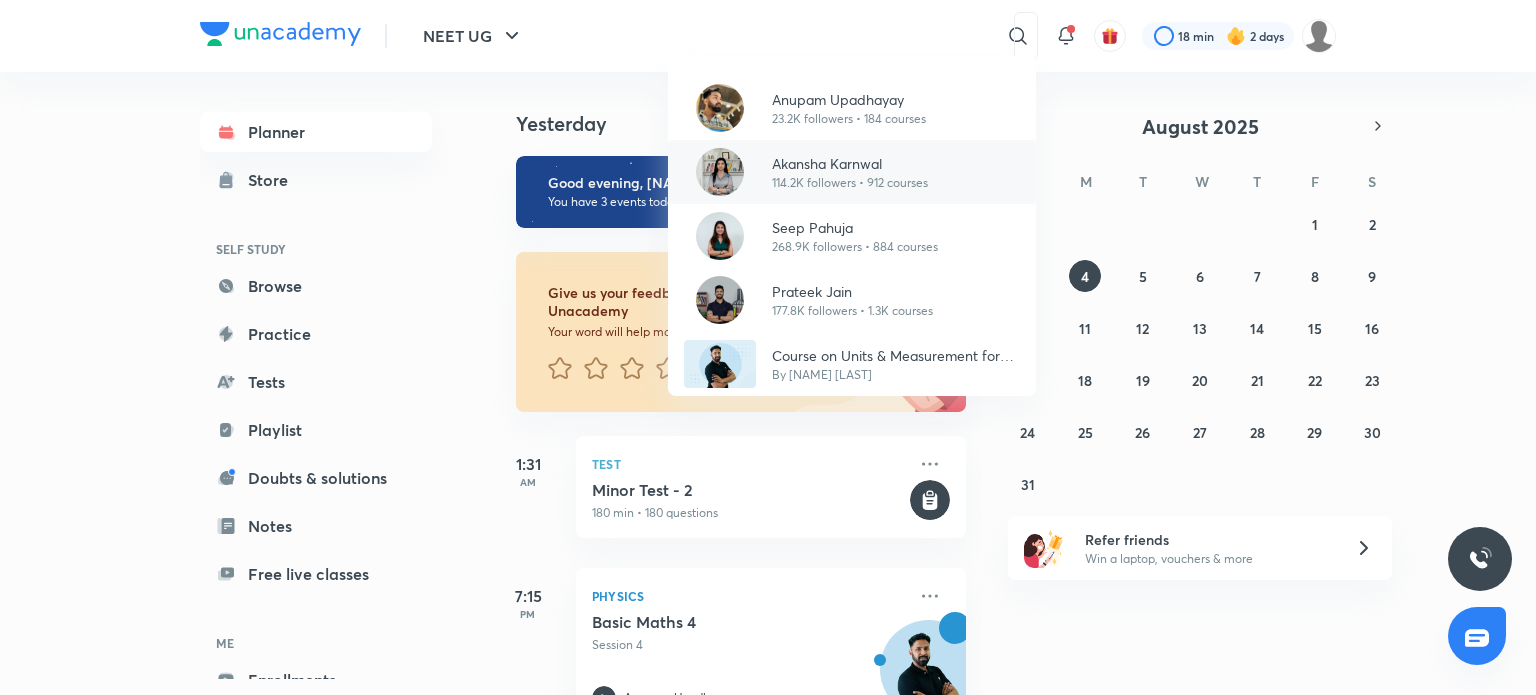 click on "Akansha Karnwal" at bounding box center [850, 163] 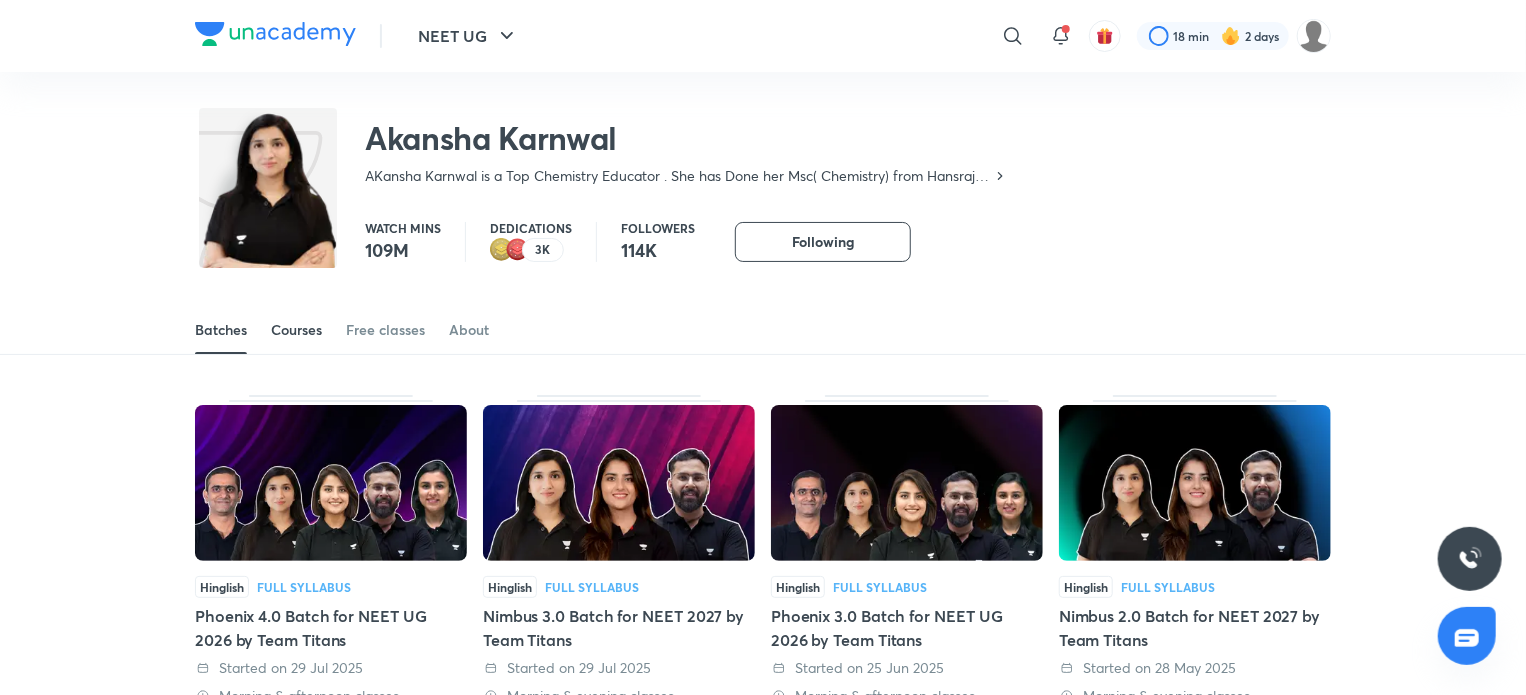 click on "Courses" at bounding box center (296, 330) 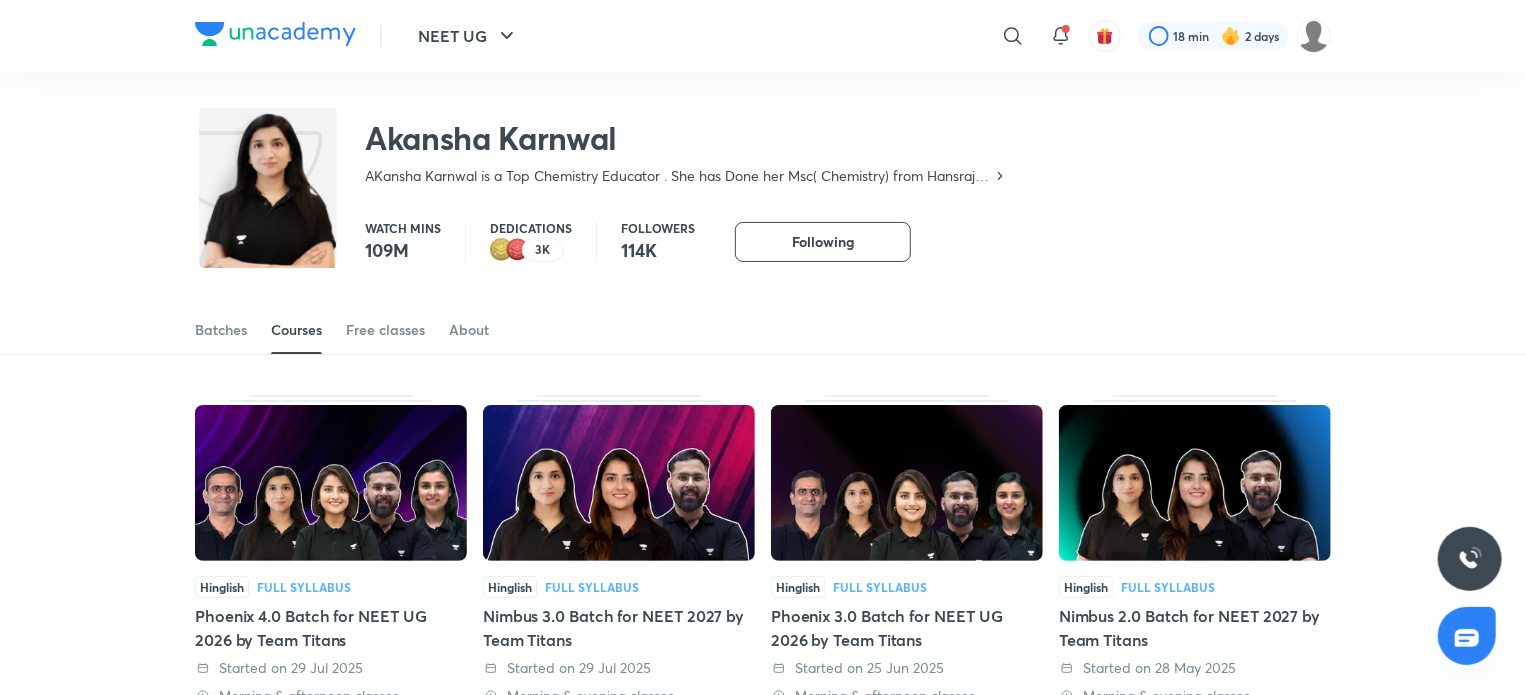 click on "Courses" at bounding box center (296, 330) 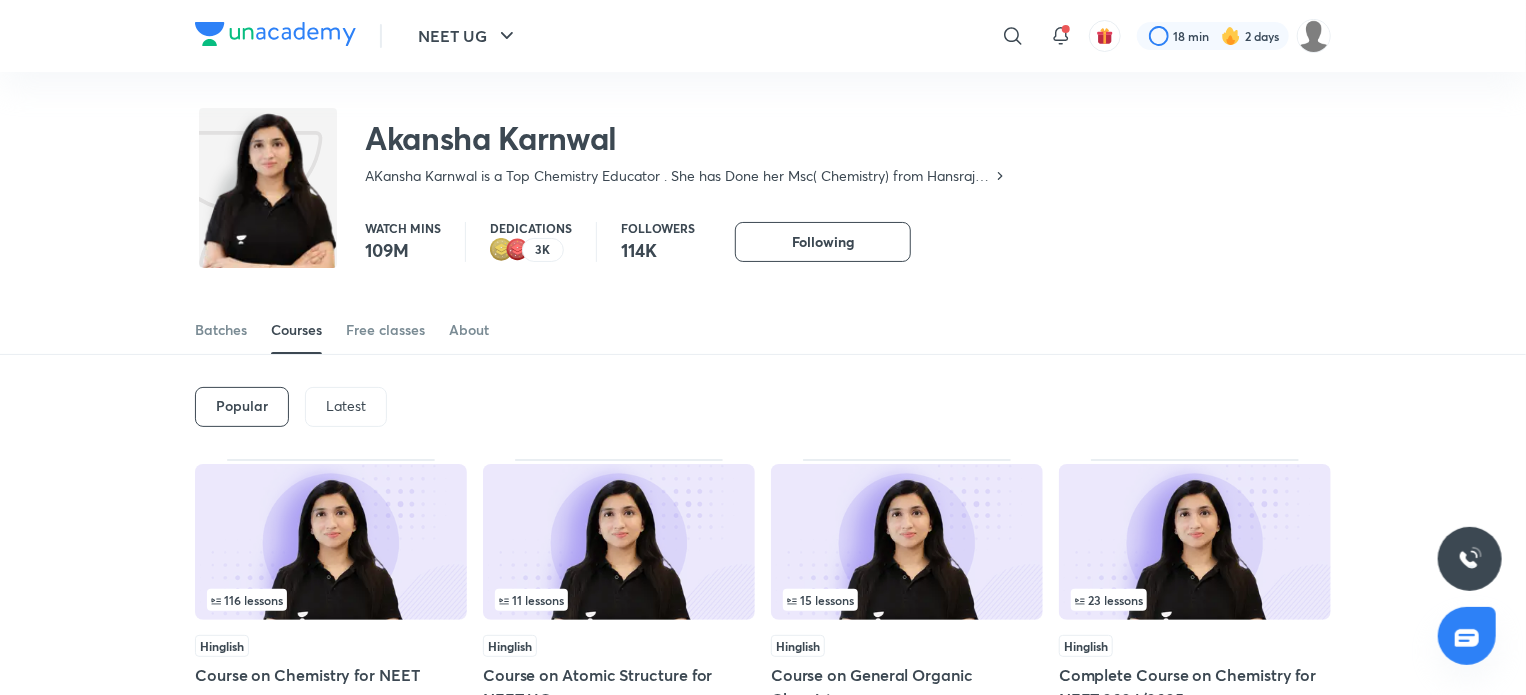 click on "Latest" at bounding box center (346, 406) 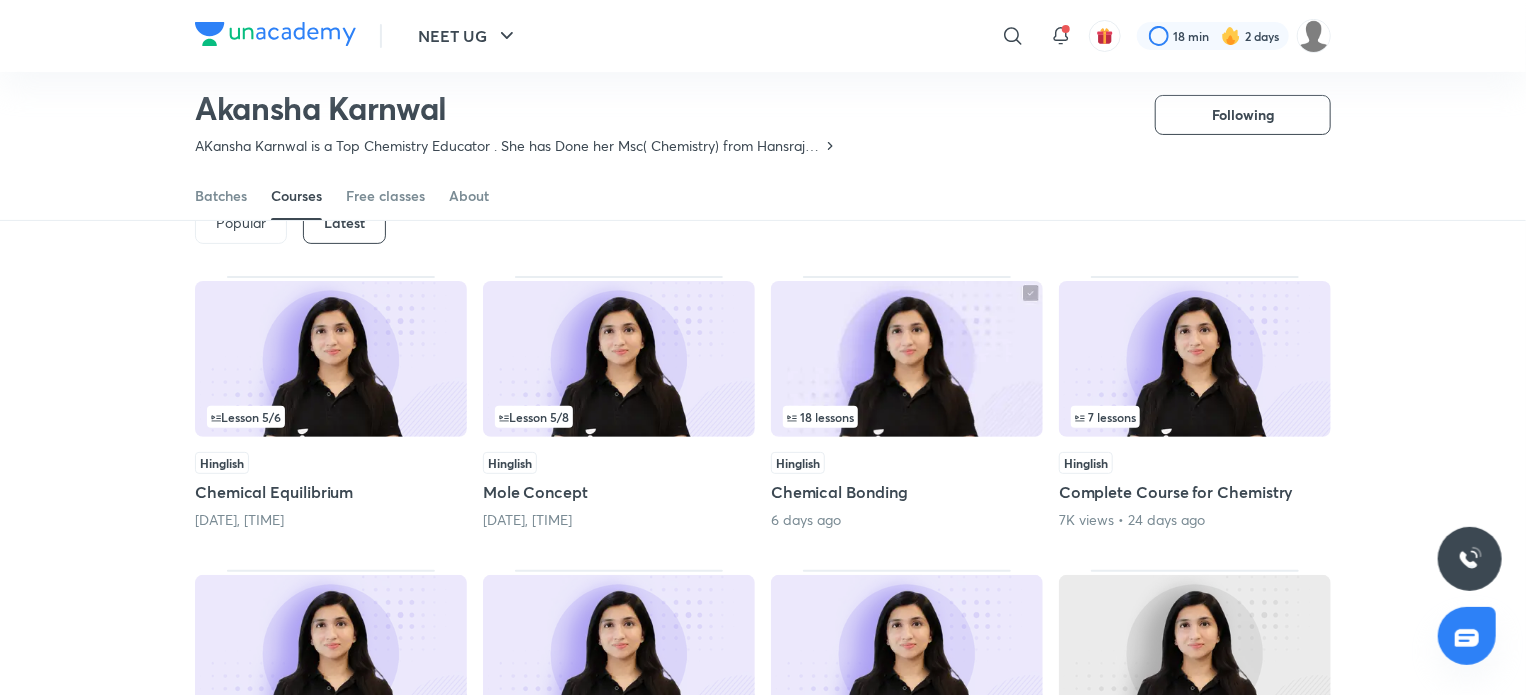scroll, scrollTop: 127, scrollLeft: 0, axis: vertical 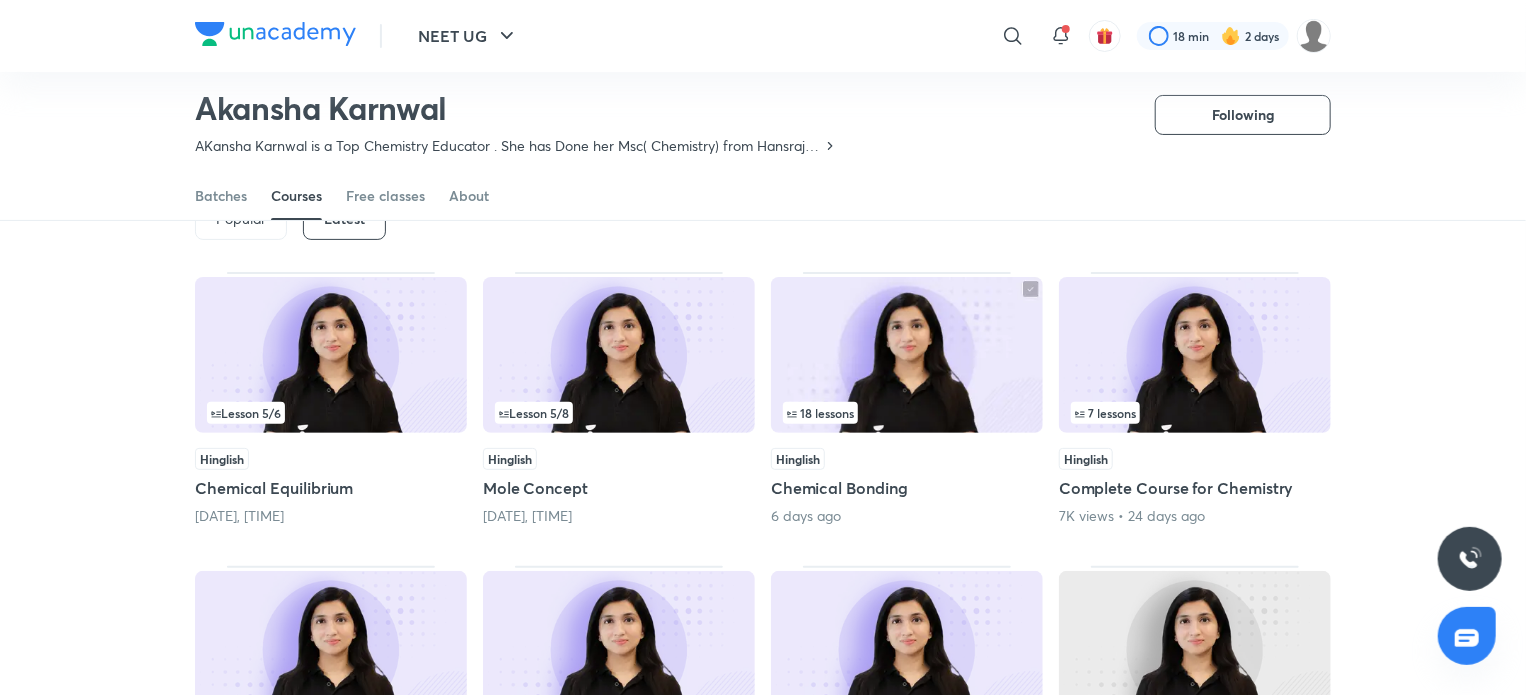 click at bounding box center (619, 355) 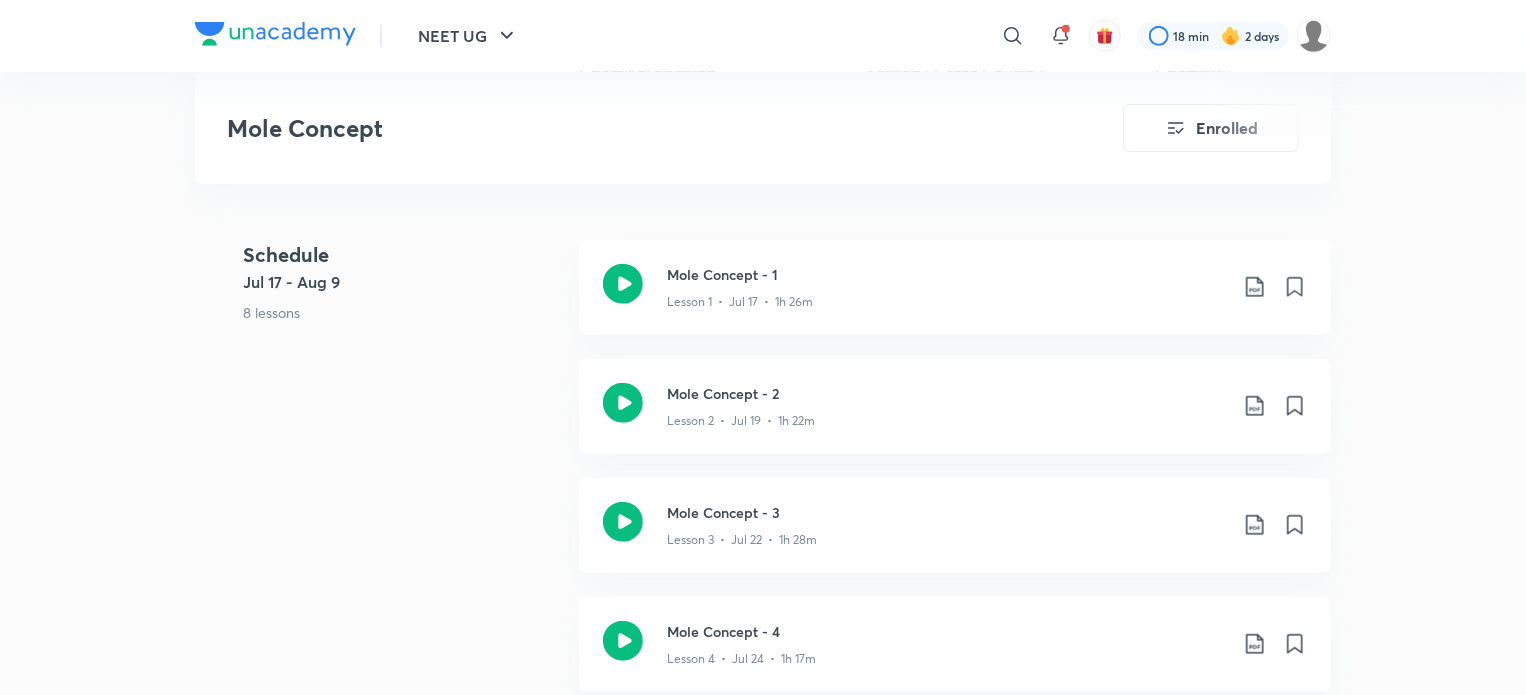 scroll, scrollTop: 720, scrollLeft: 0, axis: vertical 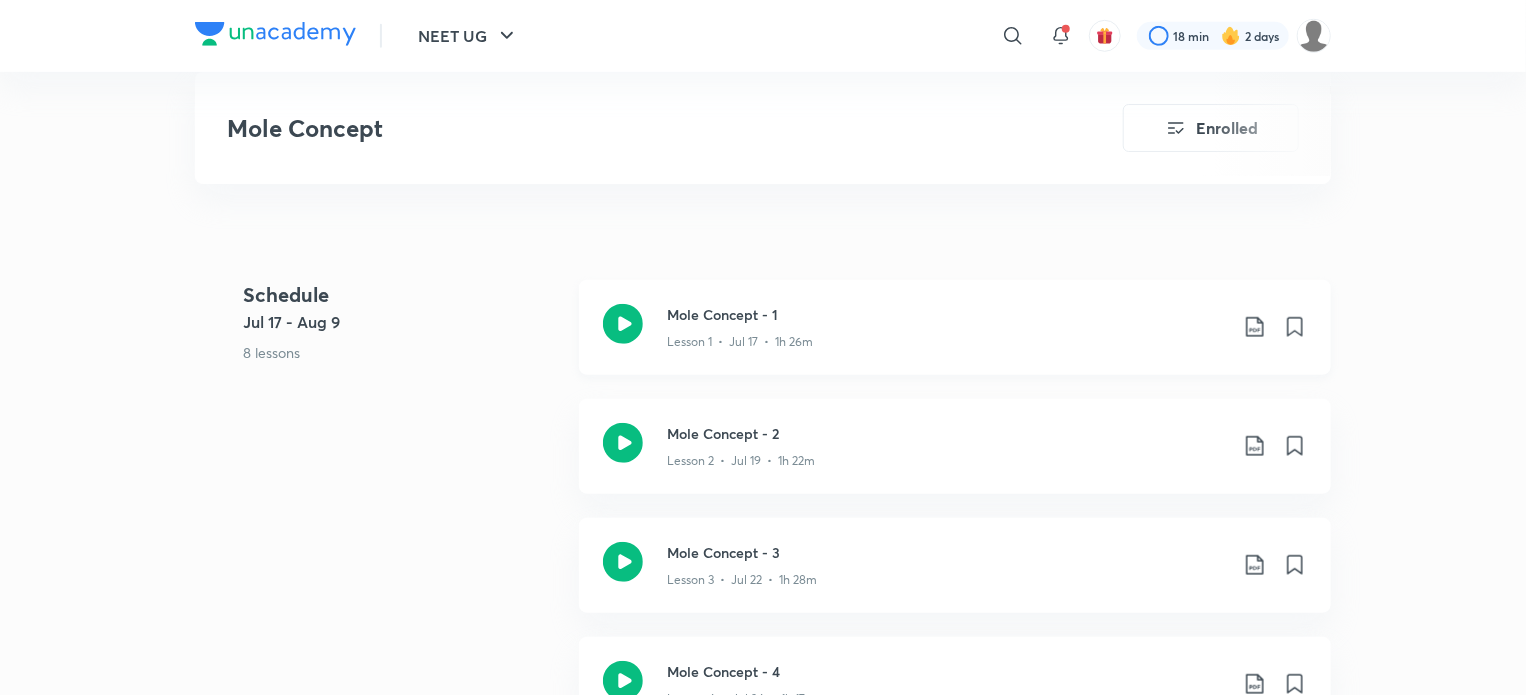 click 